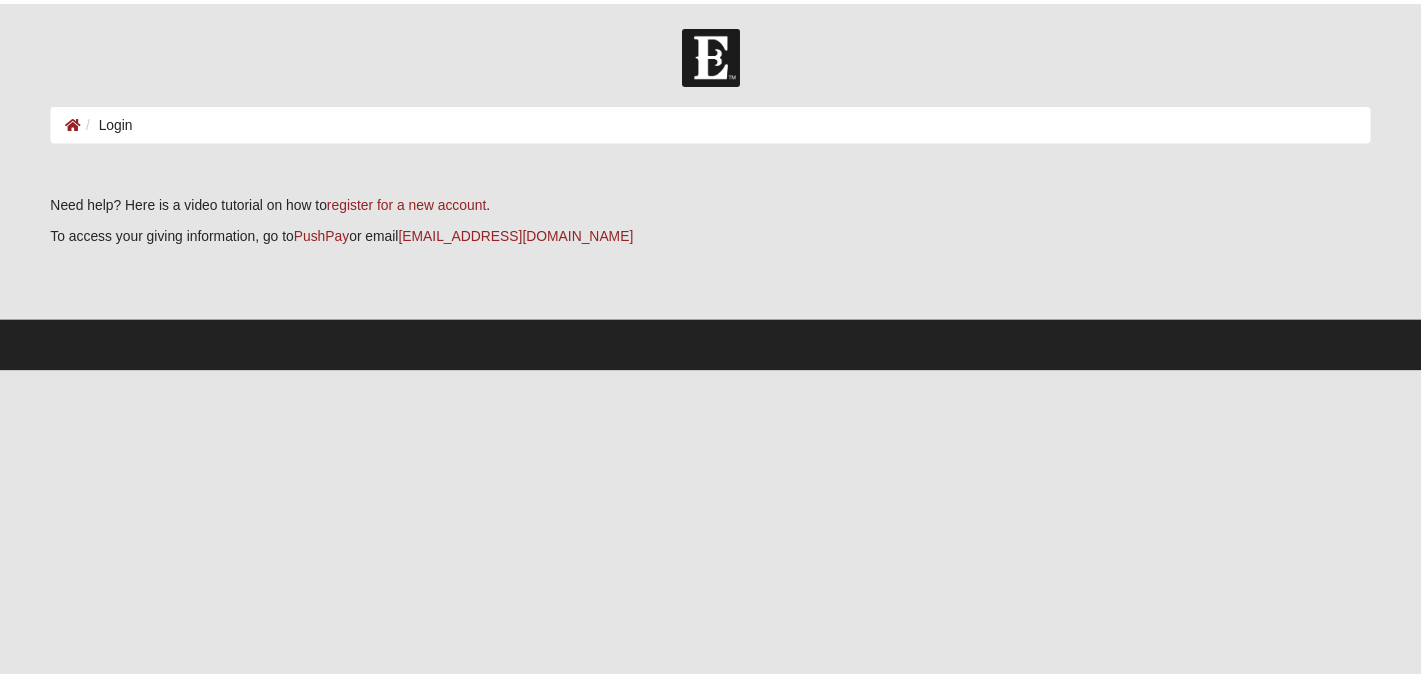 scroll, scrollTop: 0, scrollLeft: 0, axis: both 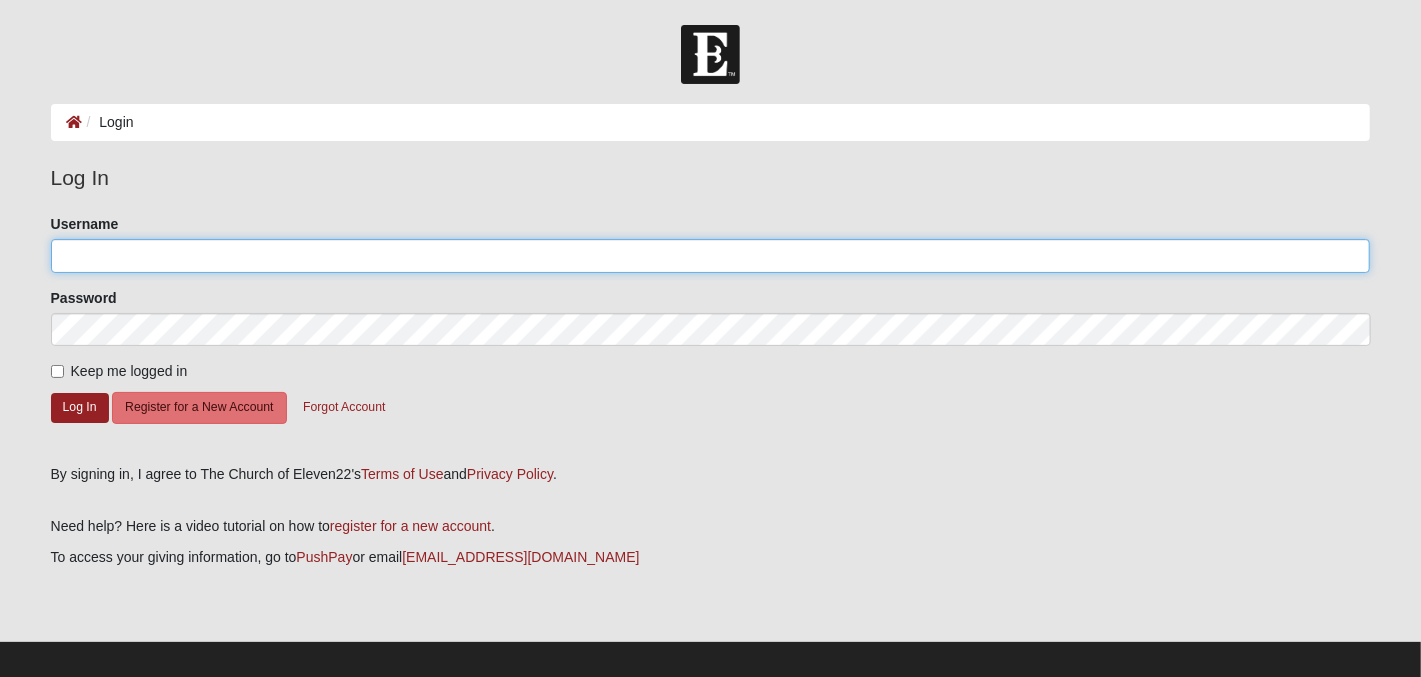 click on "Username" 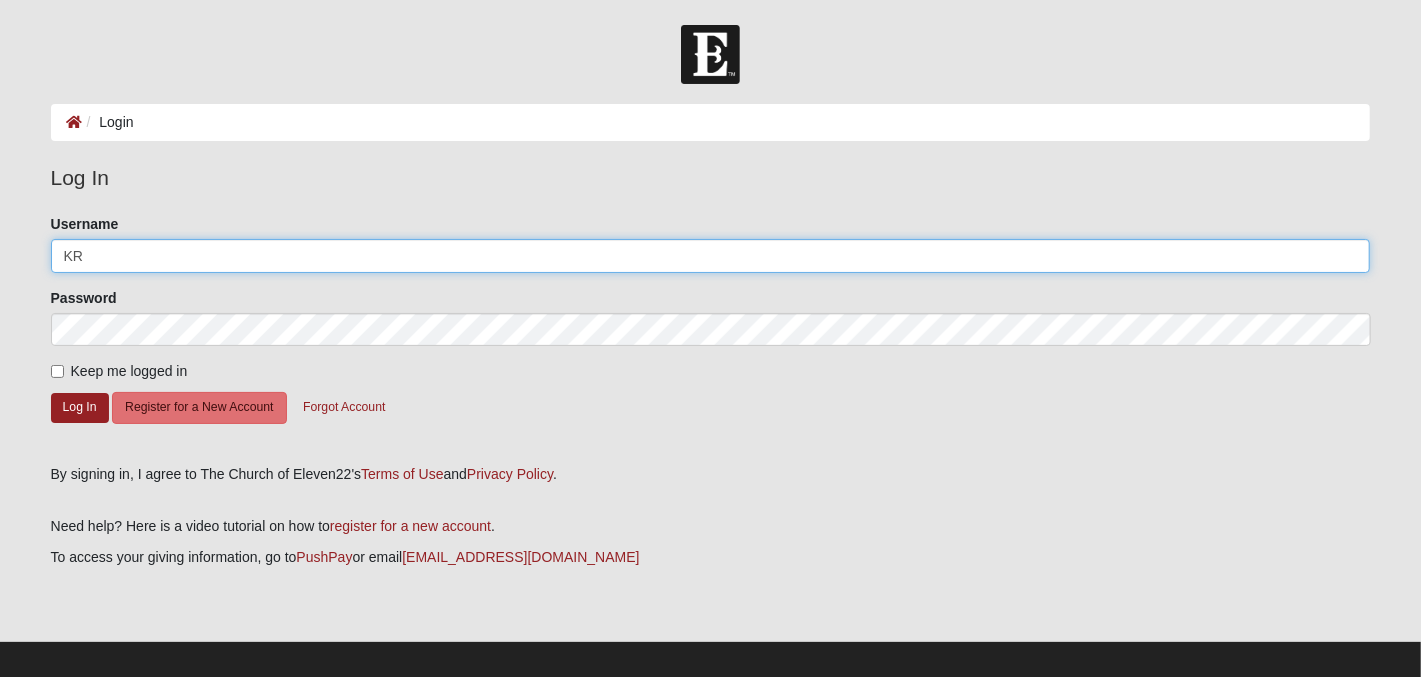 type on "K" 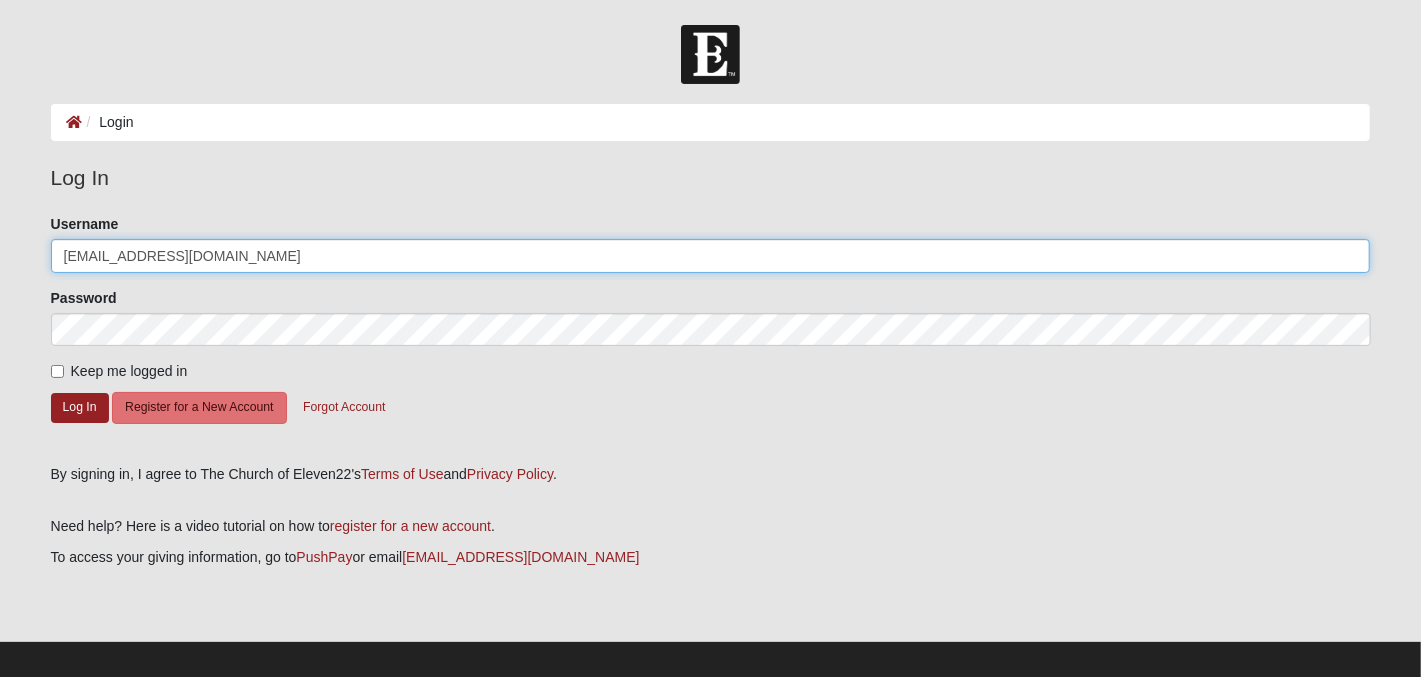 type on "[EMAIL_ADDRESS][DOMAIN_NAME]" 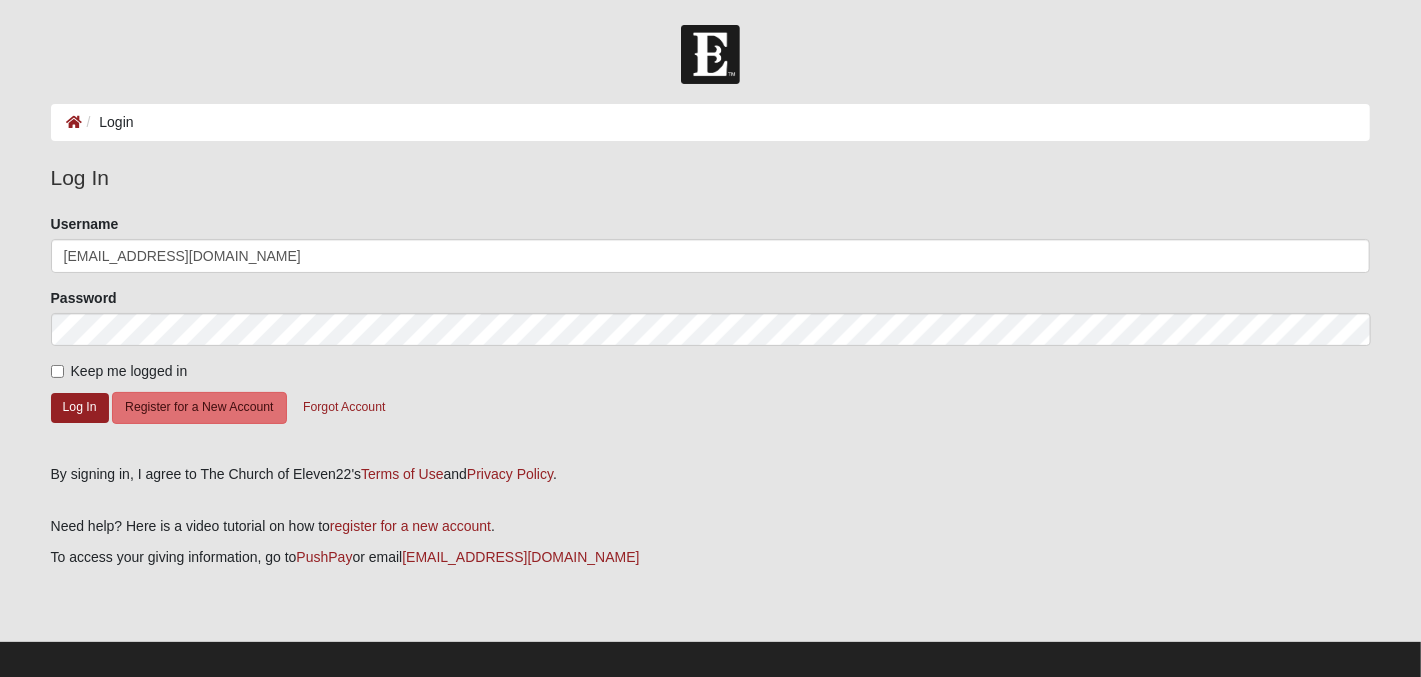 click on "Keep me logged in" at bounding box center [119, 371] 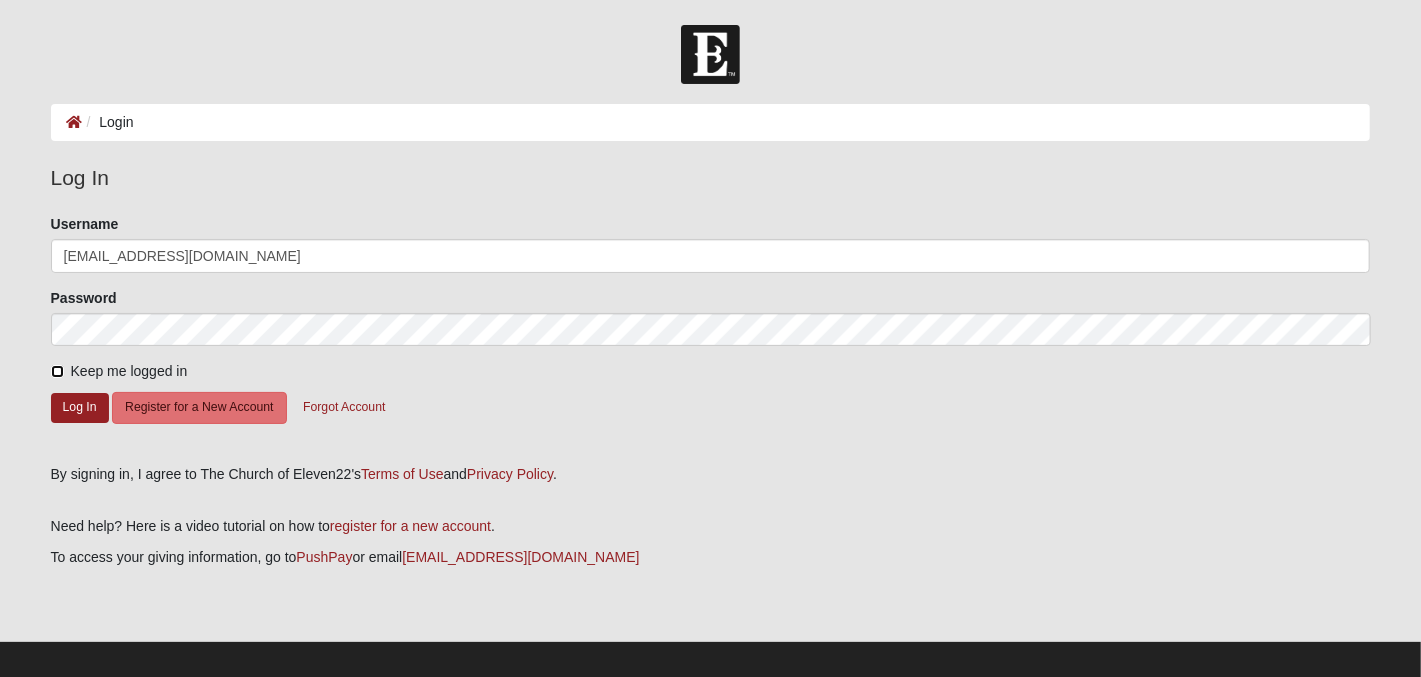 click on "Keep me logged in" at bounding box center [57, 371] 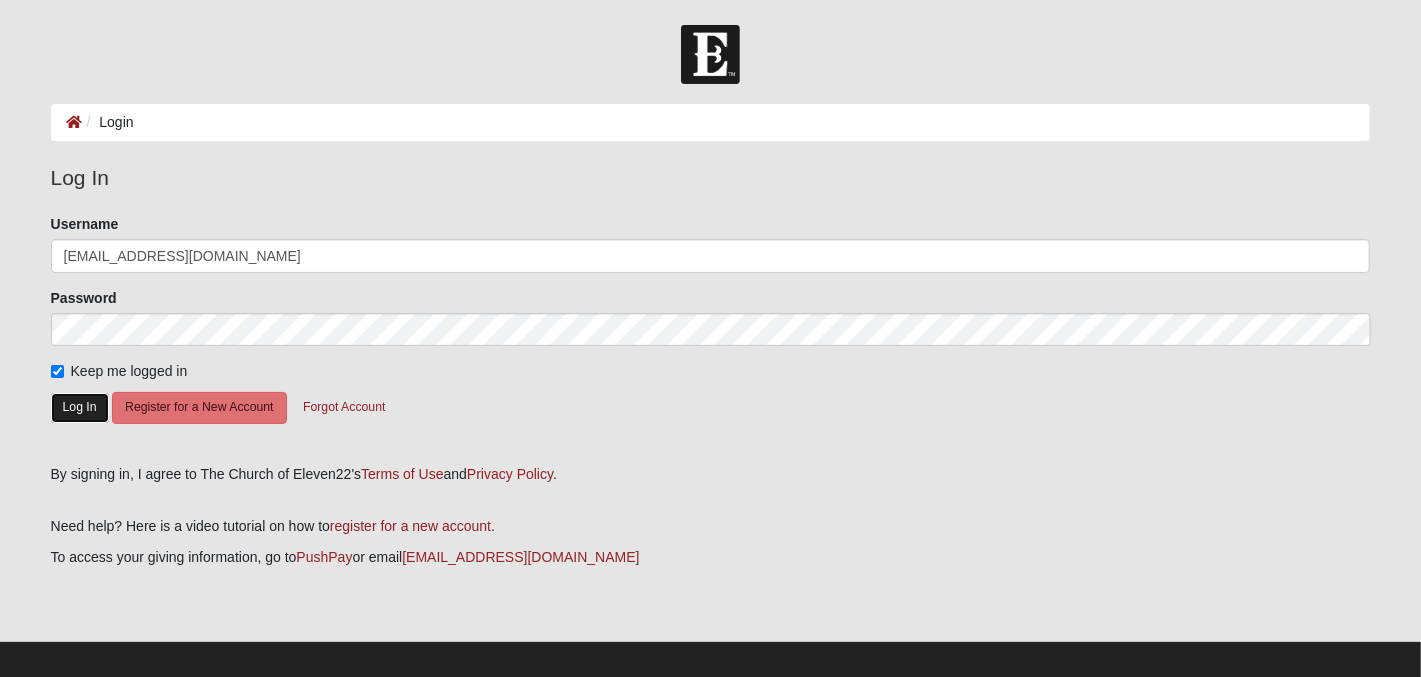 click on "Log In" 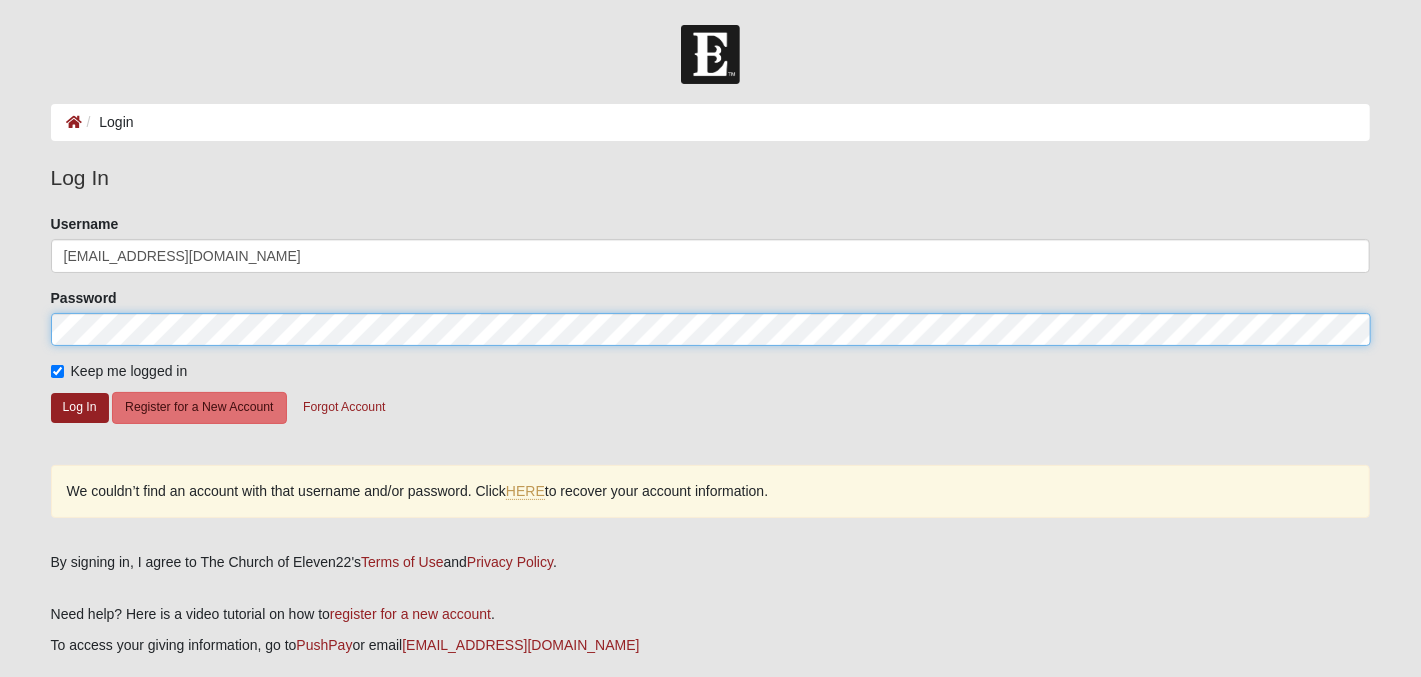 click on "Log In" 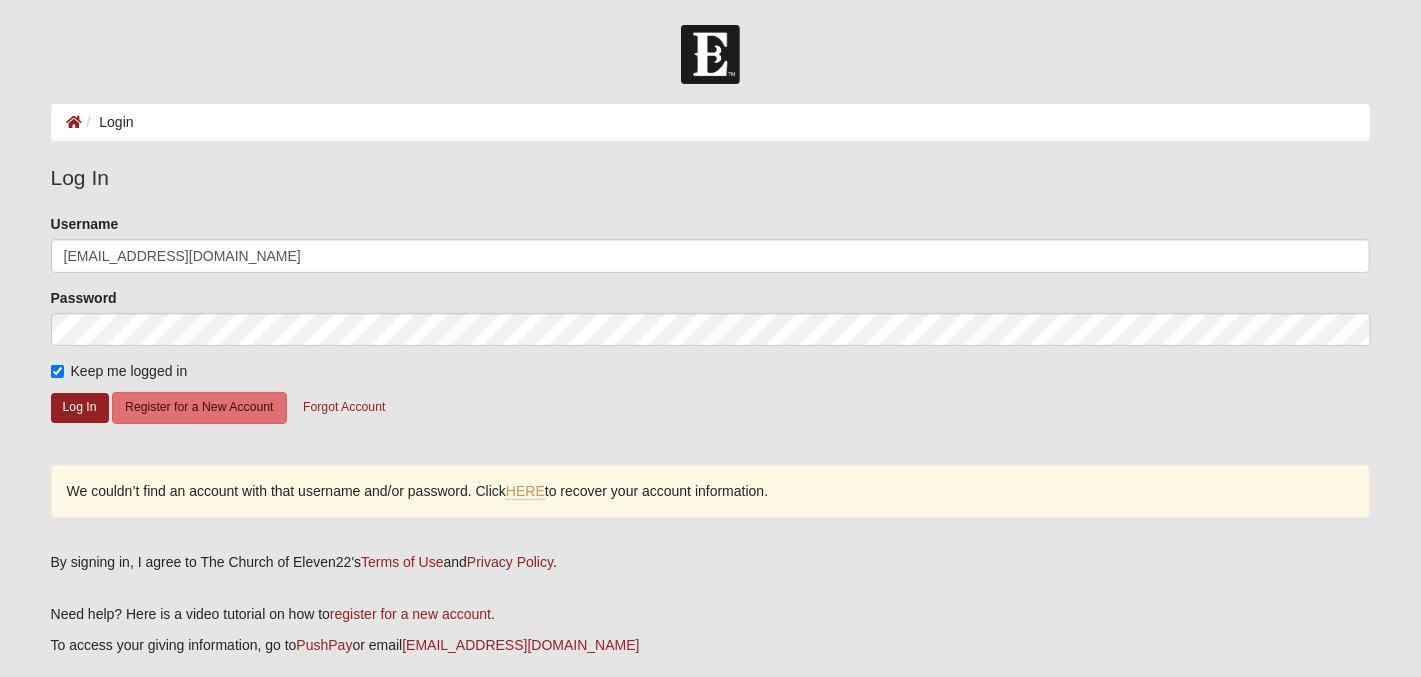 click on "We couldn’t find an account with that username and/or password. Click  HERE  to recover your account information." at bounding box center (711, 491) 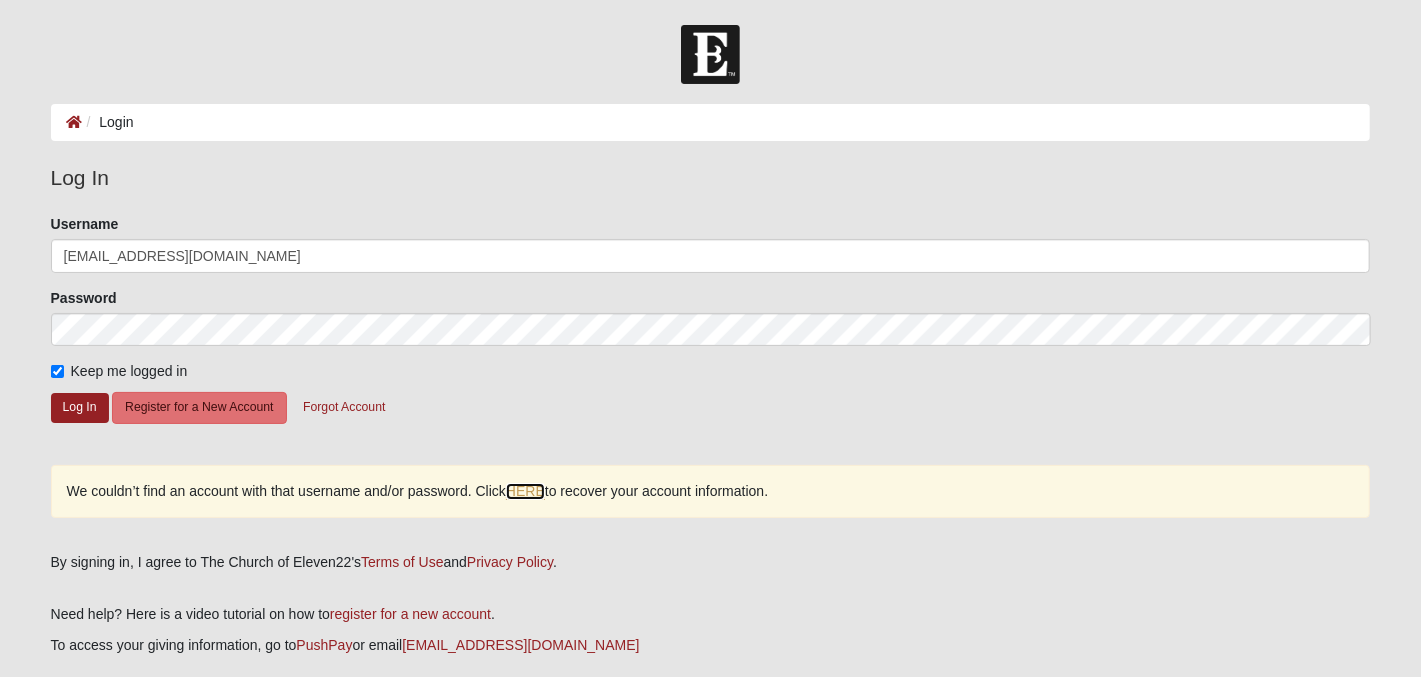 click on "HERE" at bounding box center [525, 491] 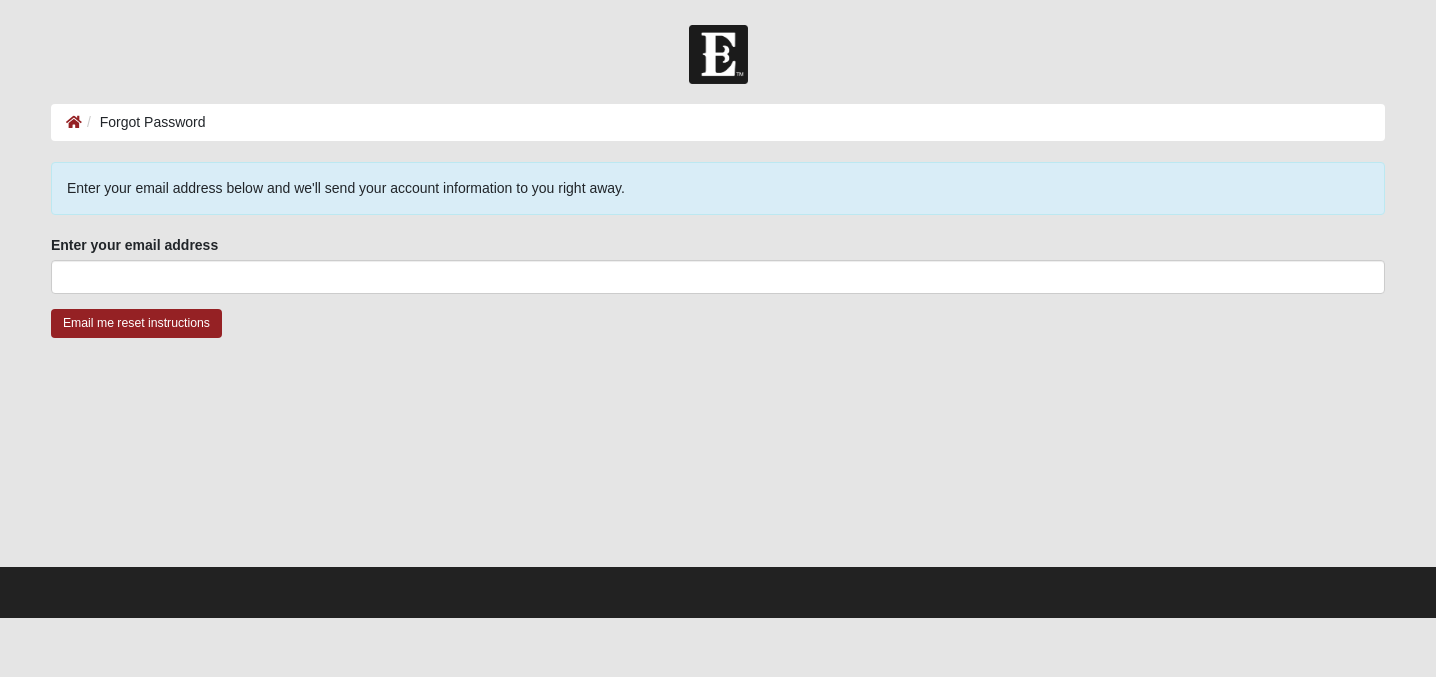 scroll, scrollTop: 0, scrollLeft: 0, axis: both 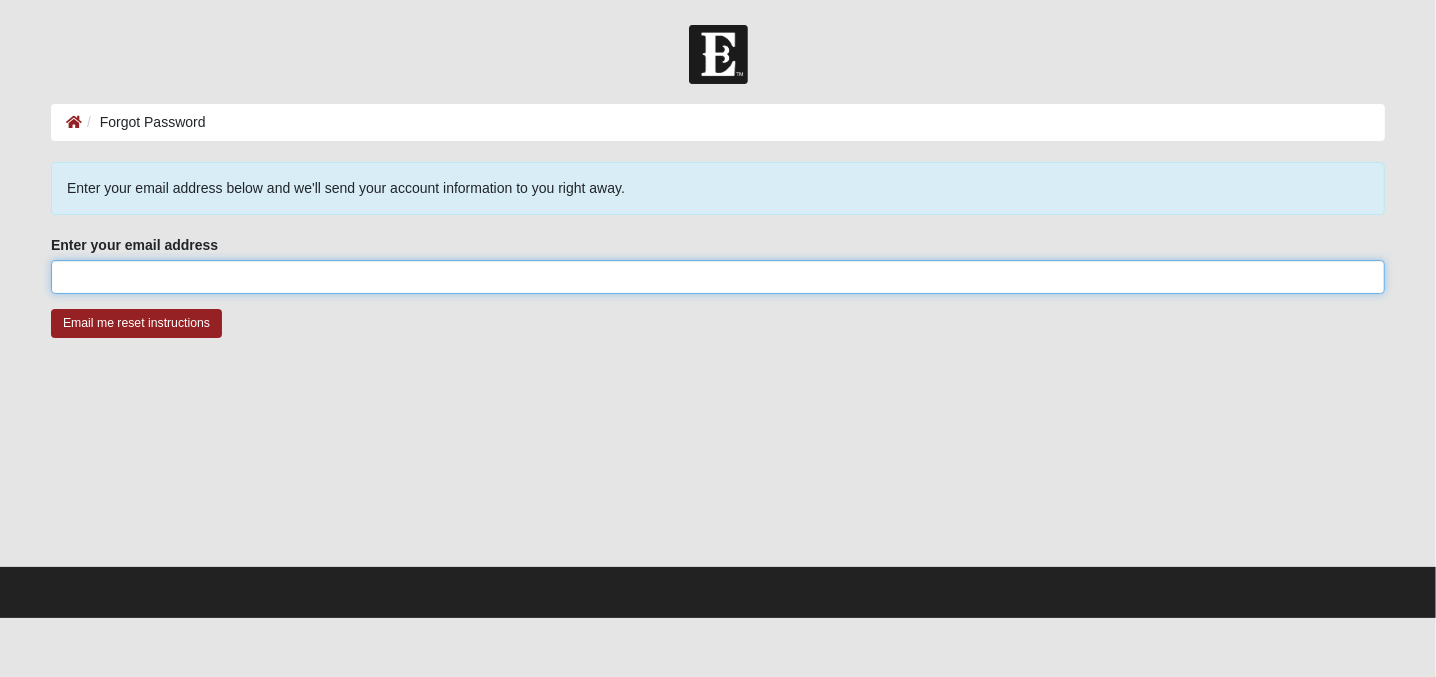 click on "Enter your email address" at bounding box center [718, 277] 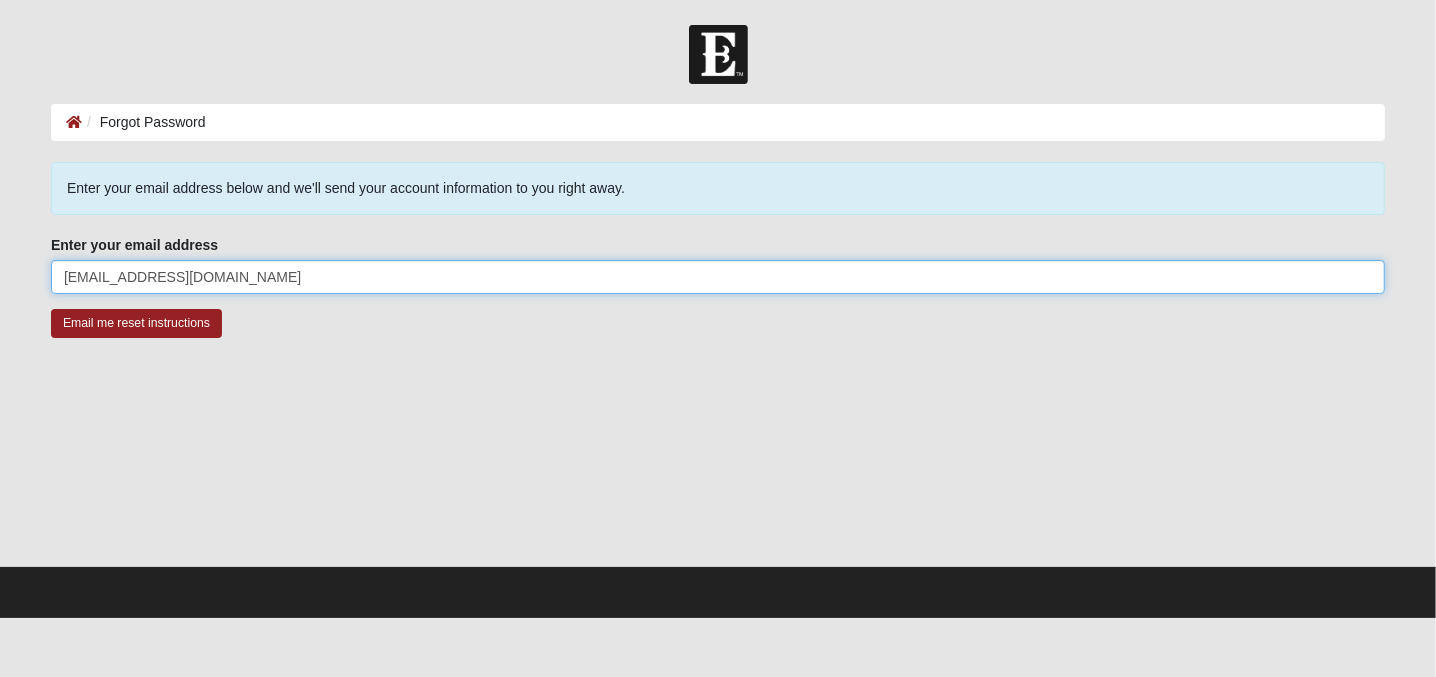 type on "[EMAIL_ADDRESS][DOMAIN_NAME]" 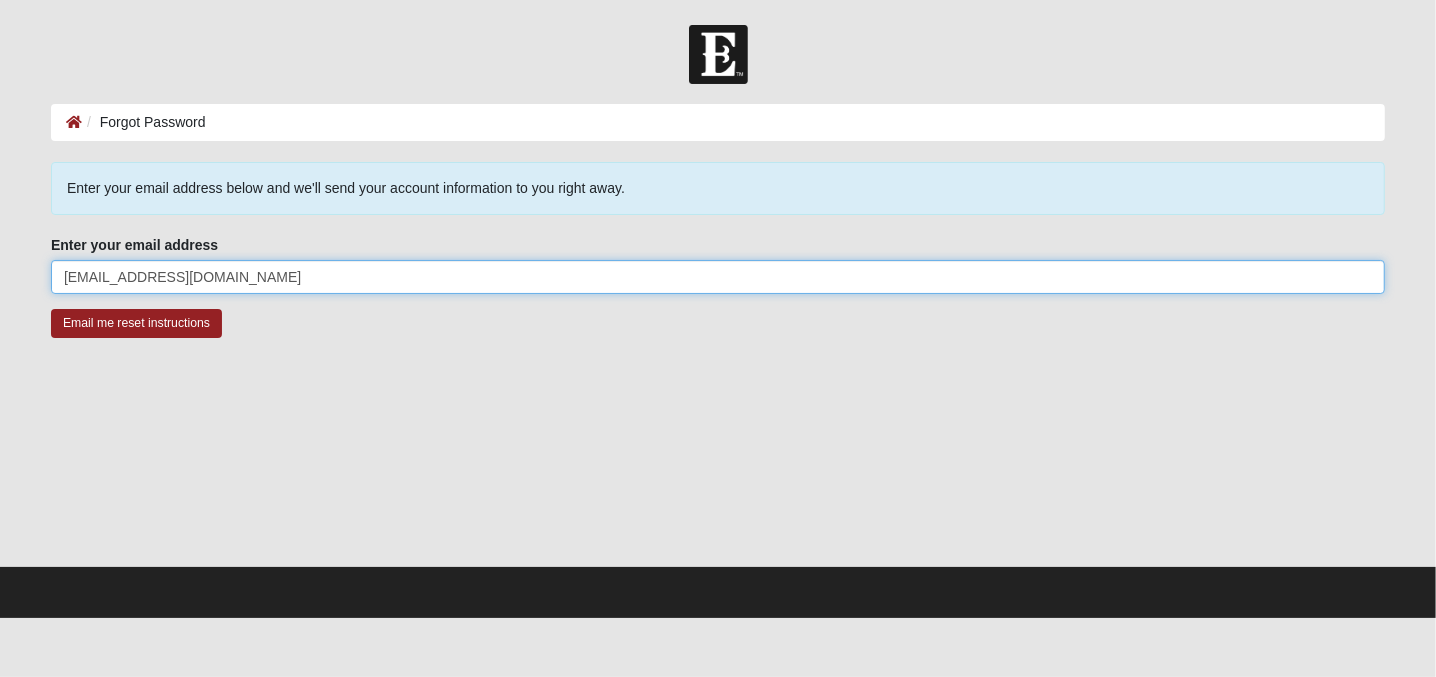 click on "Email me reset instructions" at bounding box center (136, 323) 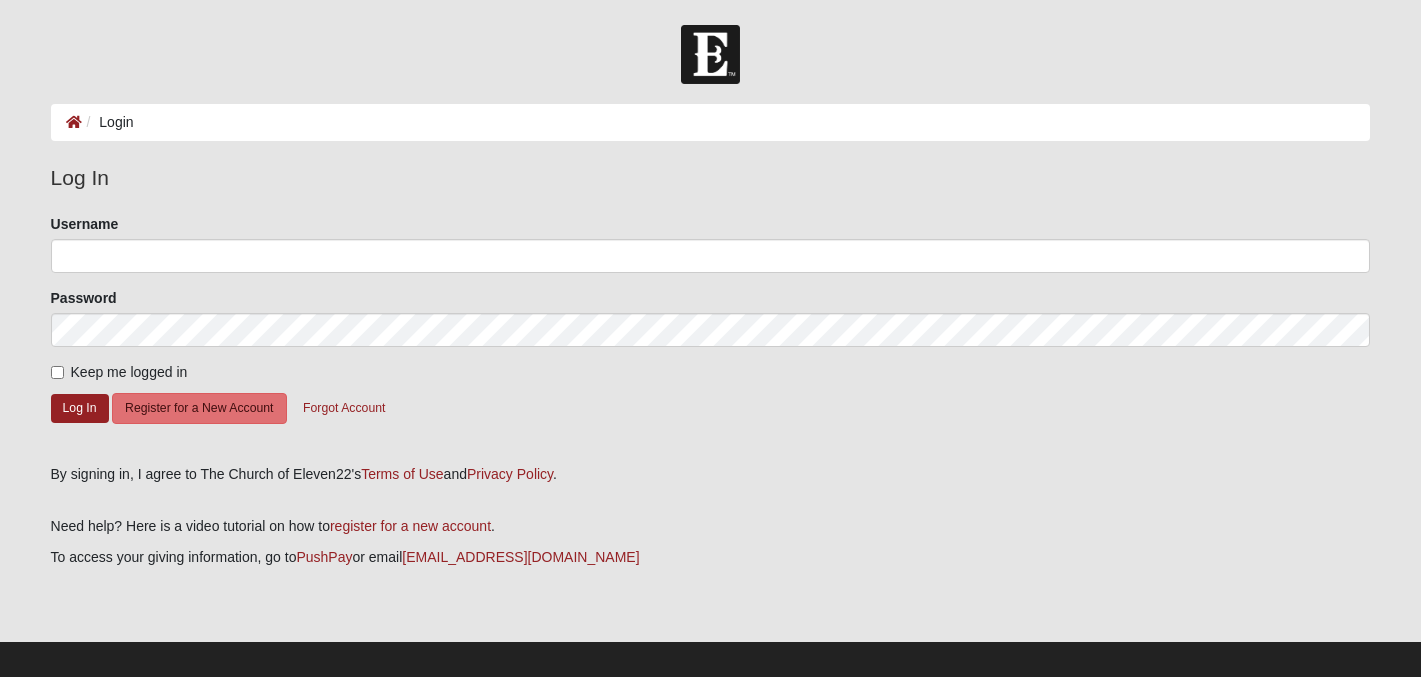 scroll, scrollTop: 0, scrollLeft: 0, axis: both 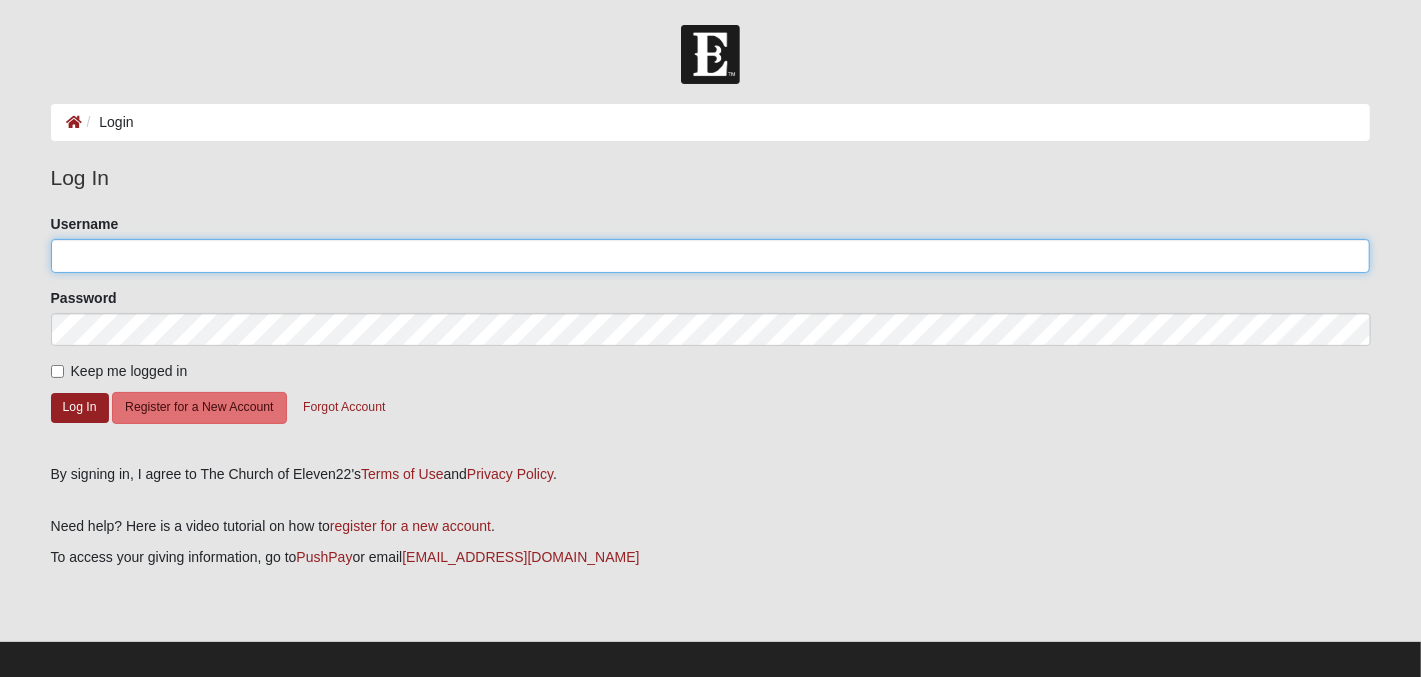 click on "Username" 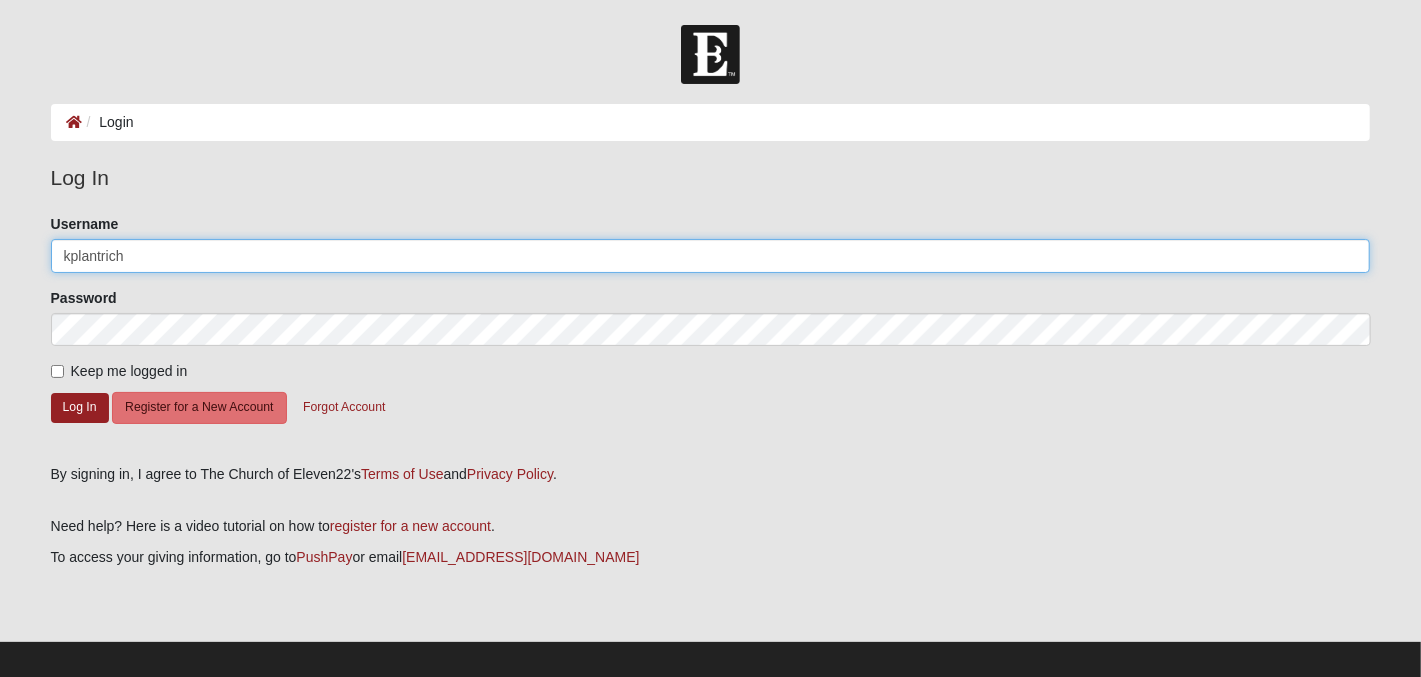 type on "kplantrich" 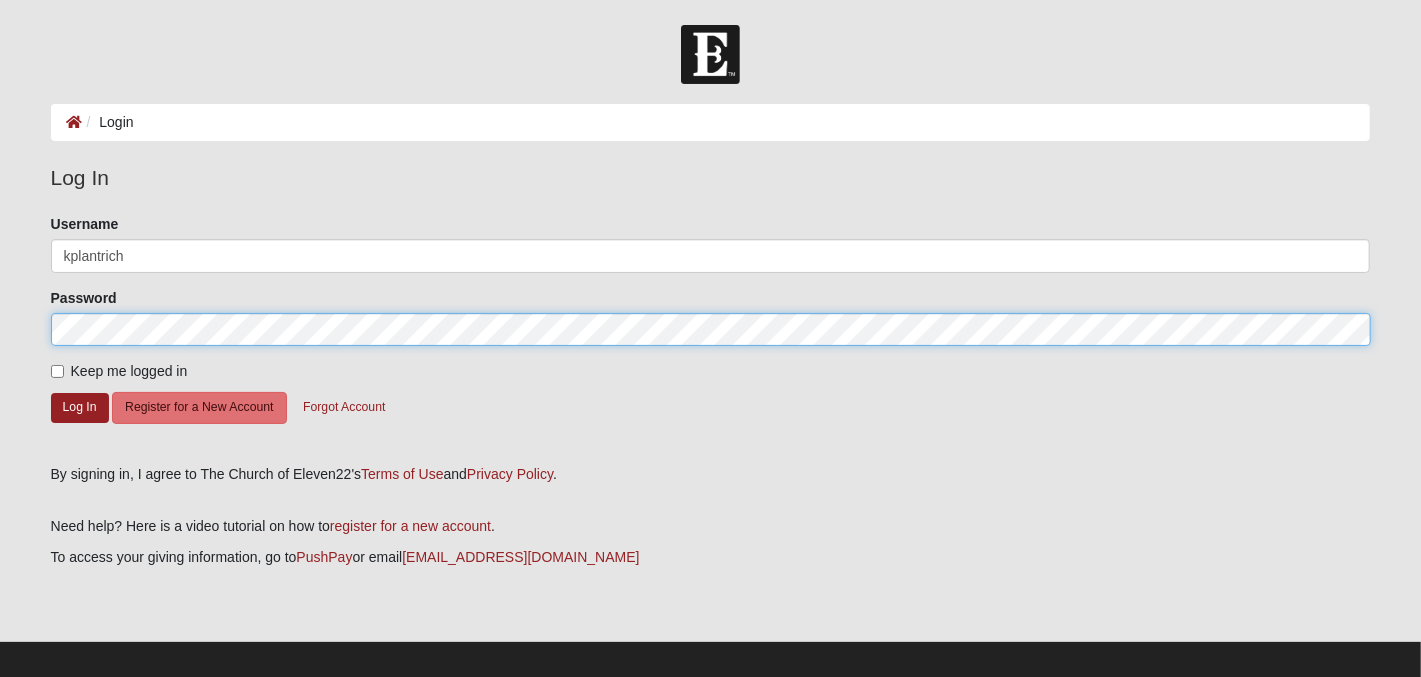 click on "Log In" 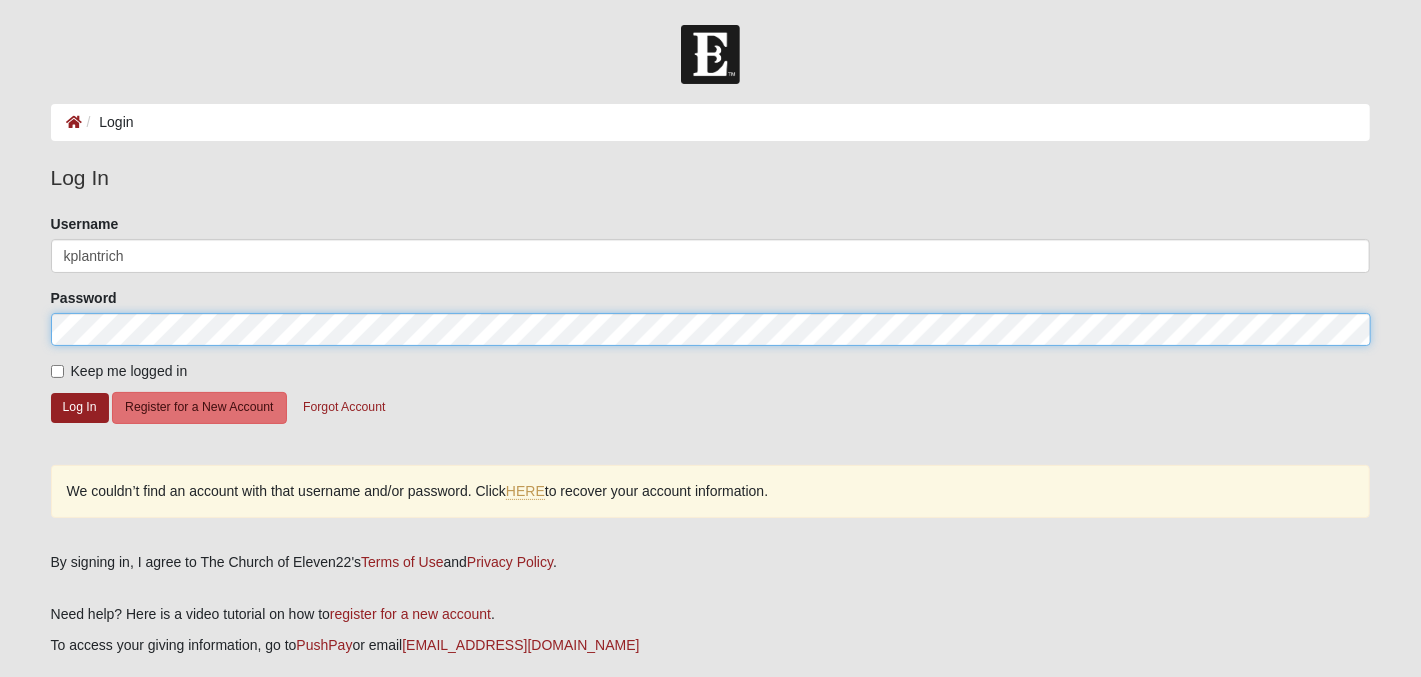 click on "Log In" 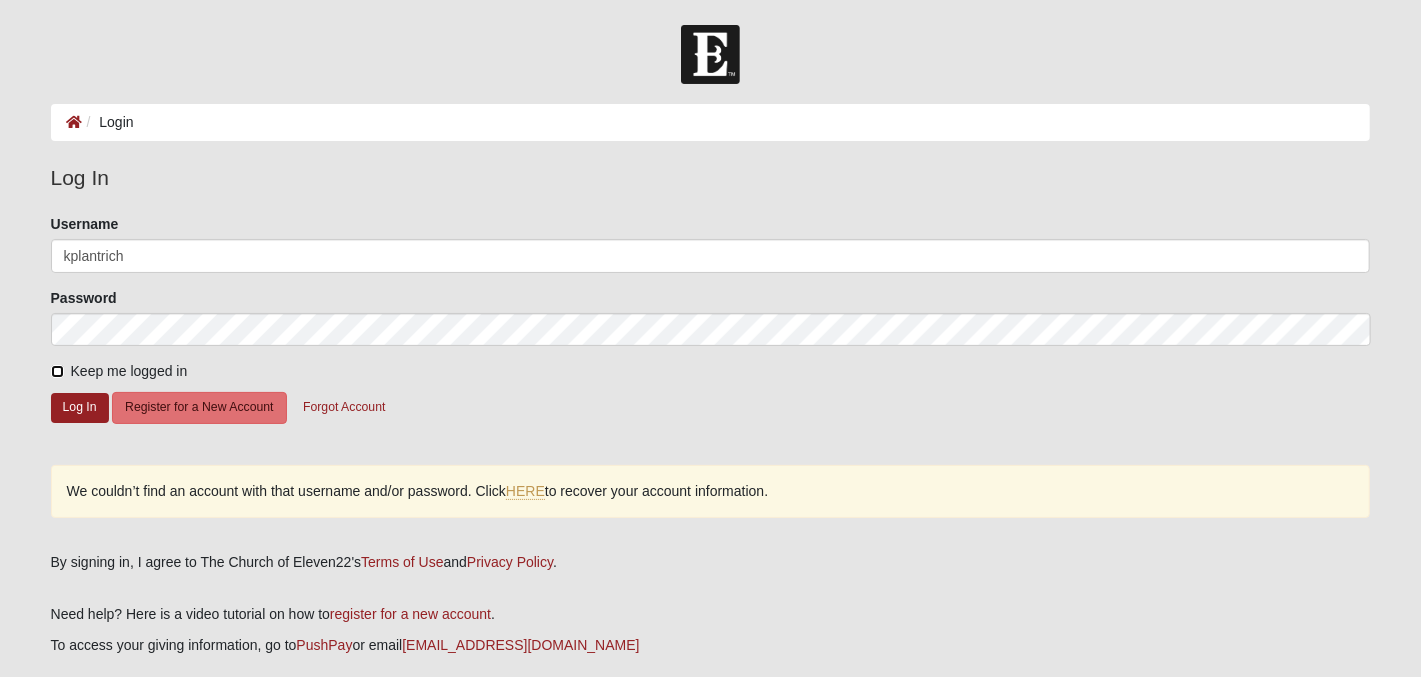click on "Keep me logged in" at bounding box center (57, 371) 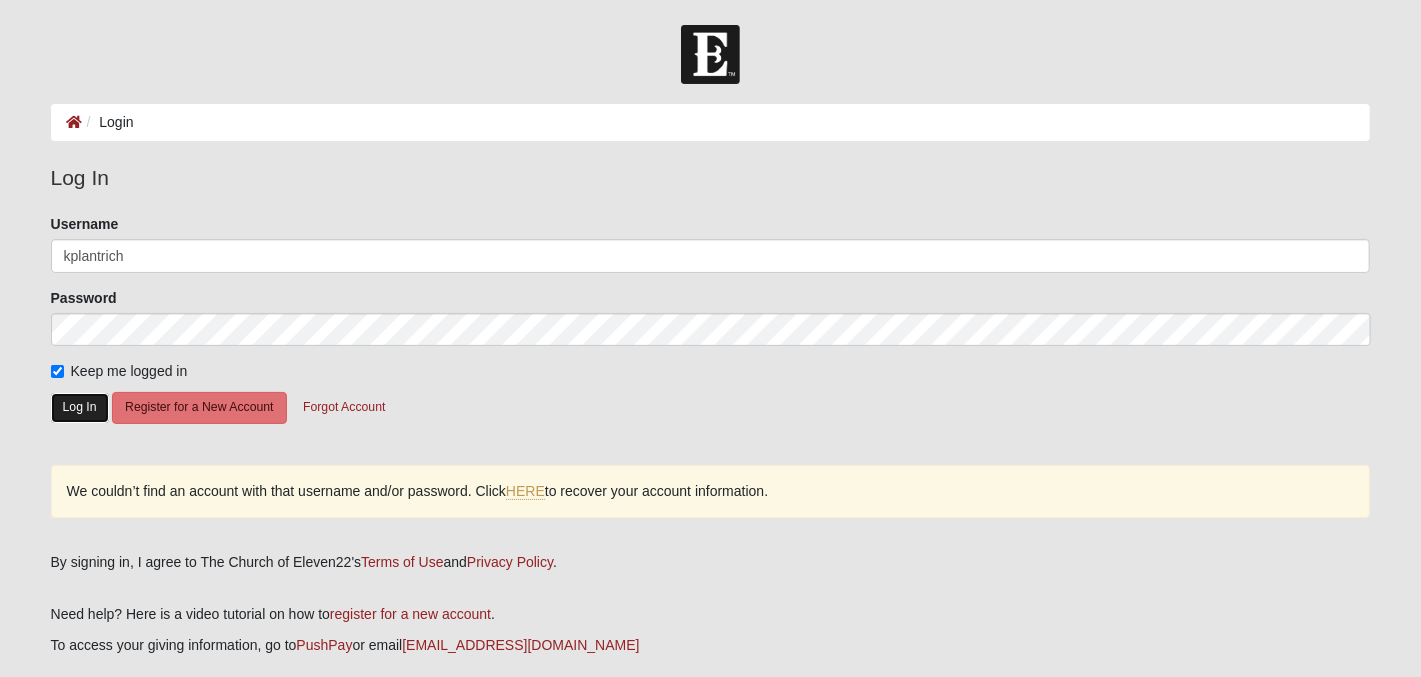 click on "Log In" 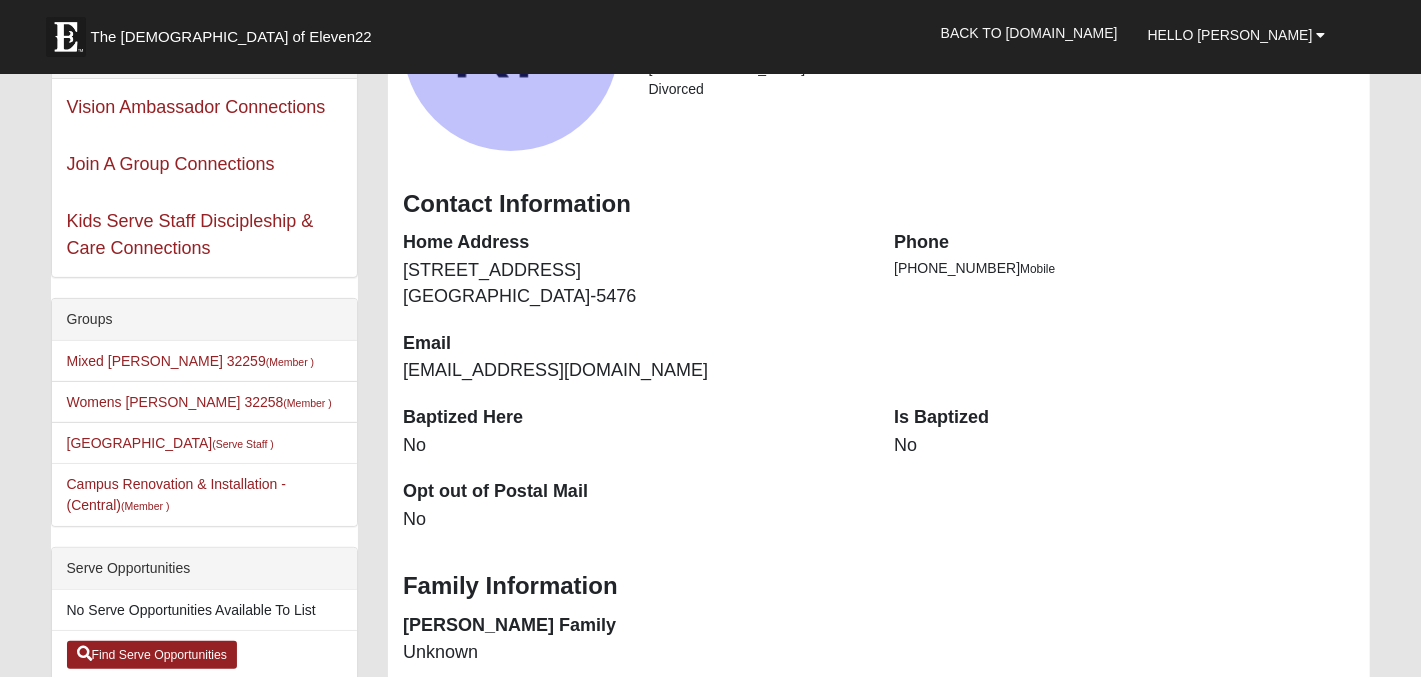 scroll, scrollTop: 252, scrollLeft: 0, axis: vertical 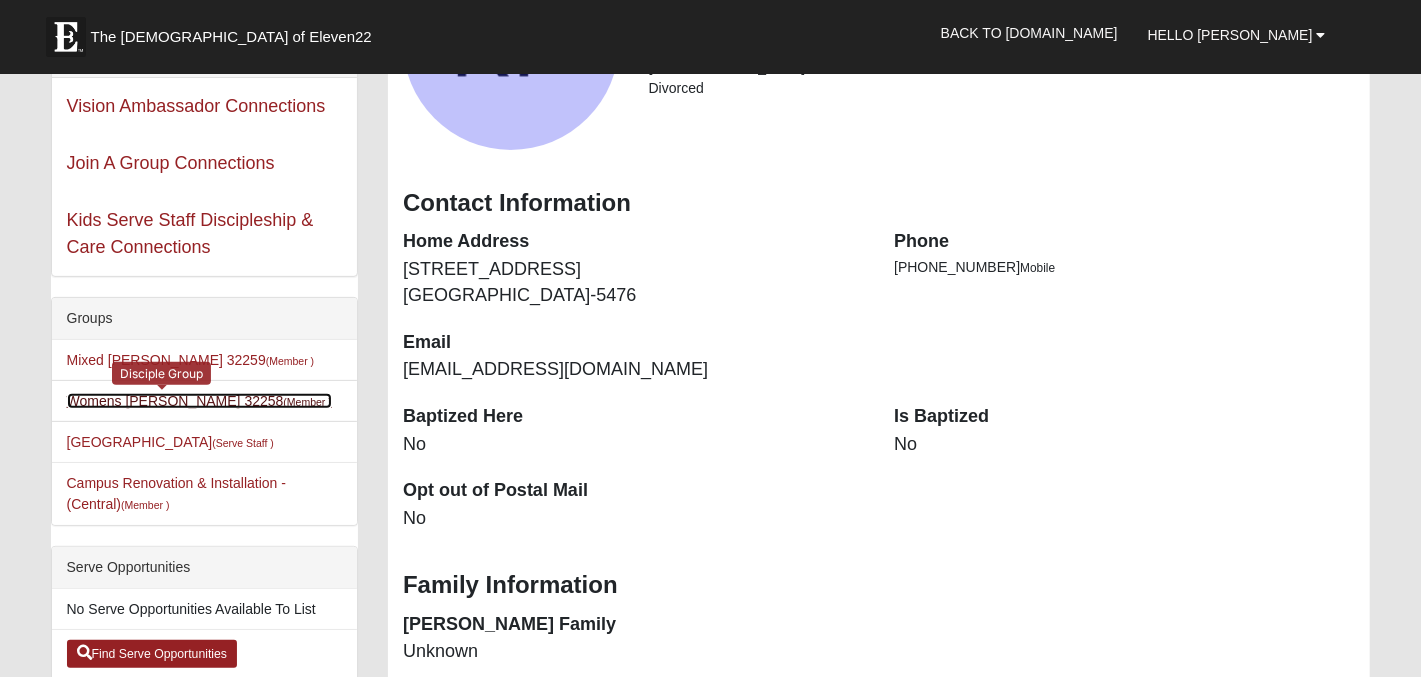 click on "Womens Clark 32258  (Member        )" at bounding box center (199, 401) 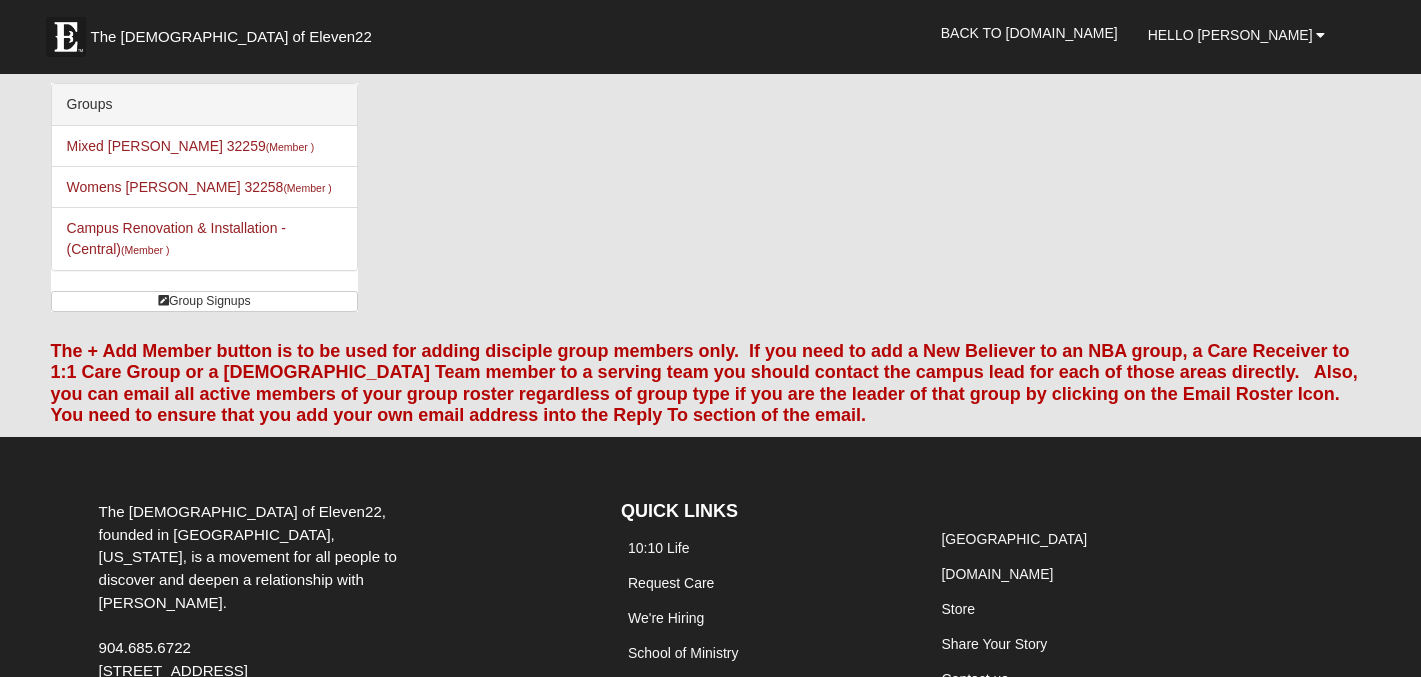 scroll, scrollTop: 0, scrollLeft: 0, axis: both 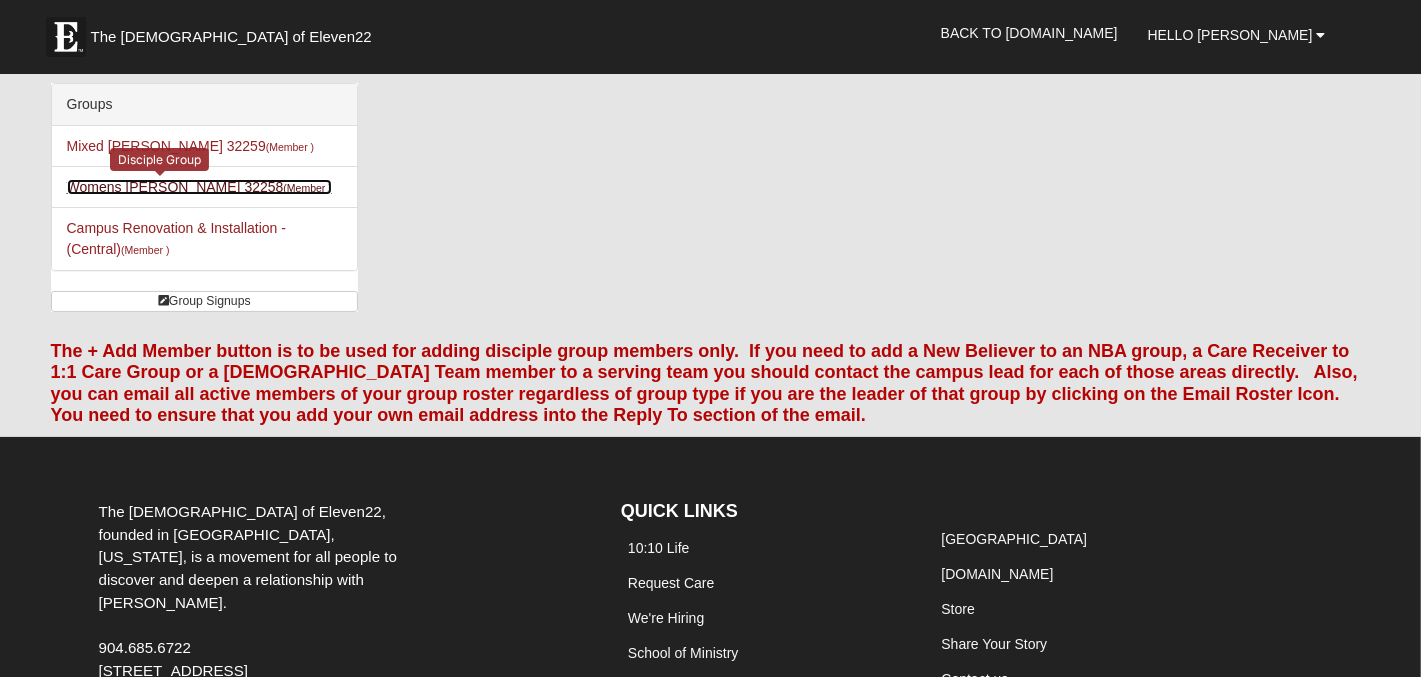 click on "Womens [PERSON_NAME] 32258  (Member        )" at bounding box center [199, 187] 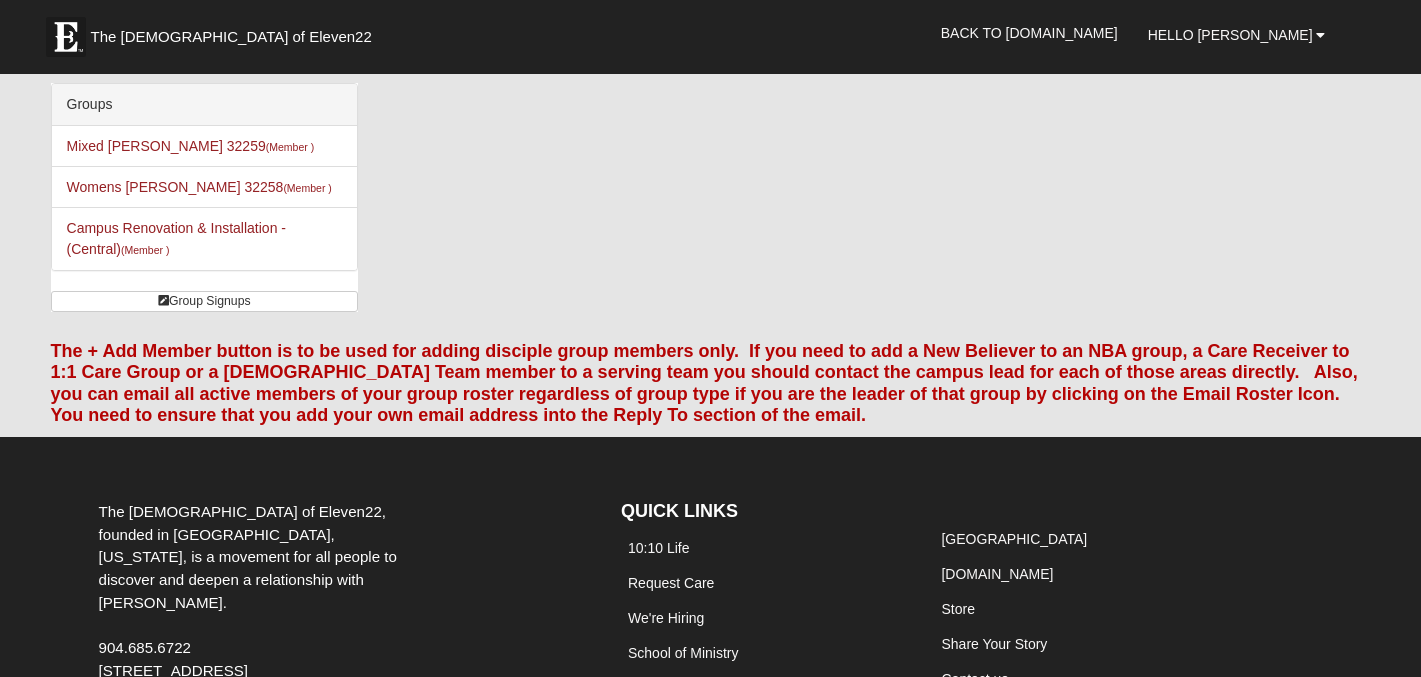 scroll, scrollTop: 0, scrollLeft: 0, axis: both 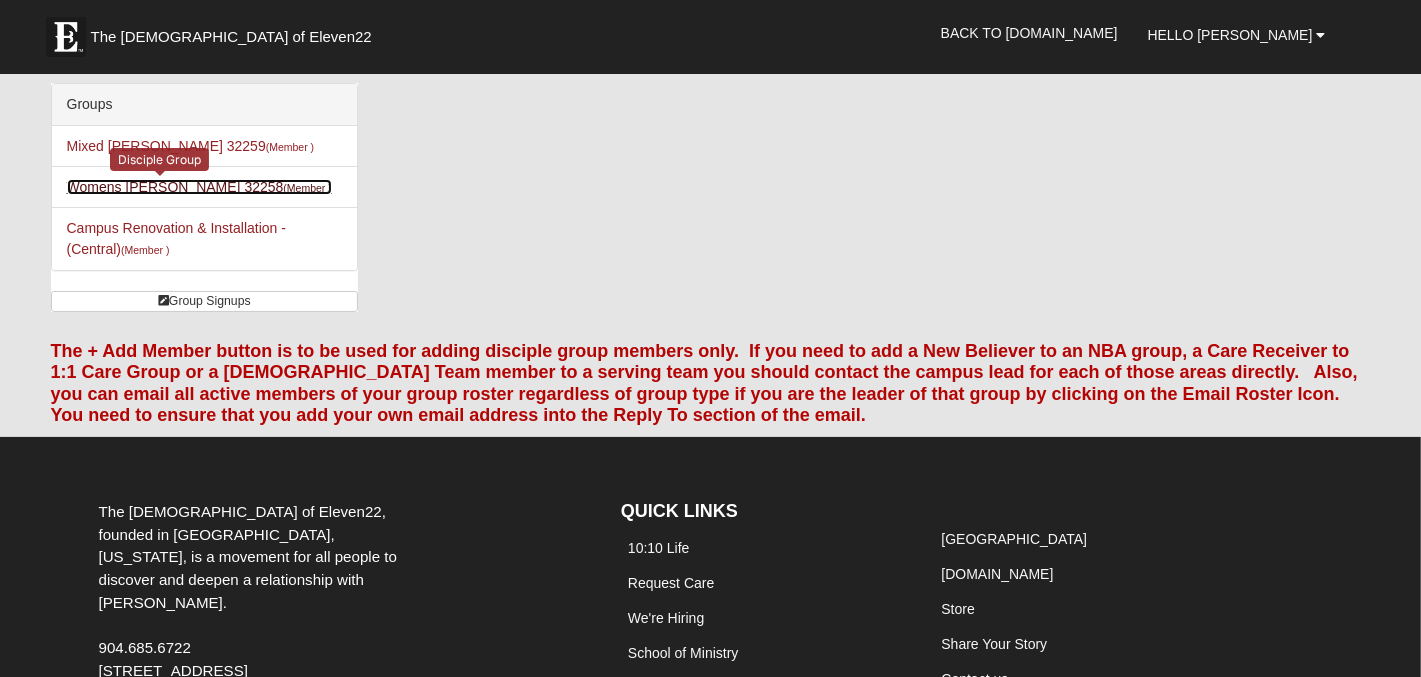 click on "Womens [PERSON_NAME] 32258  (Member        )" at bounding box center [199, 187] 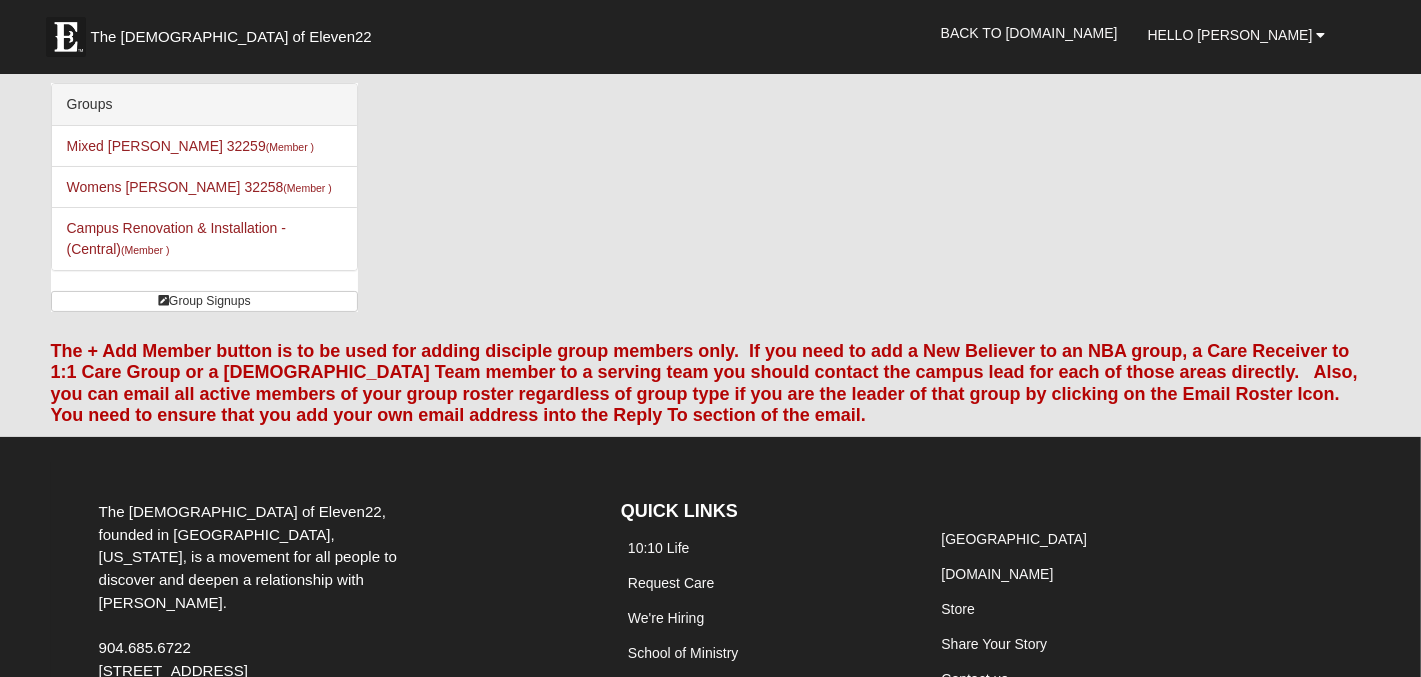 scroll, scrollTop: 0, scrollLeft: 0, axis: both 